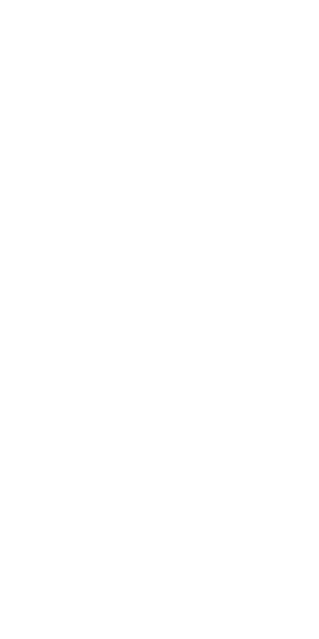 scroll, scrollTop: 0, scrollLeft: 0, axis: both 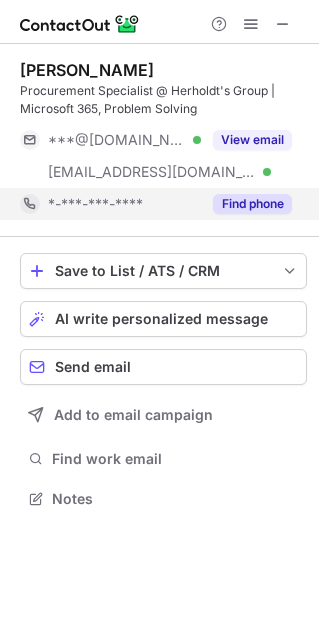 click on "Find phone" at bounding box center [252, 204] 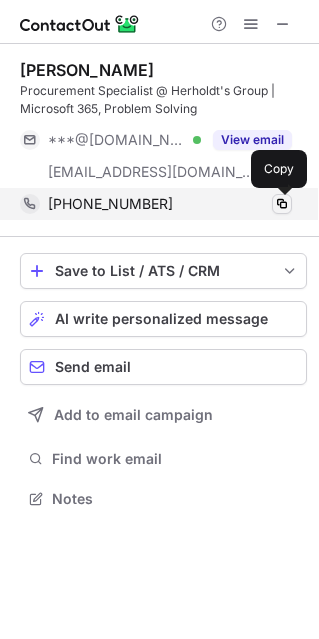 click at bounding box center (282, 204) 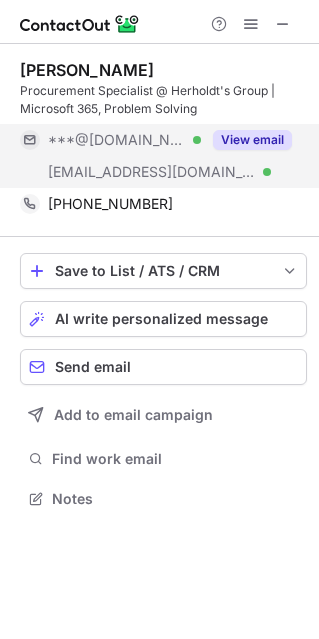 click on "View email" at bounding box center [252, 140] 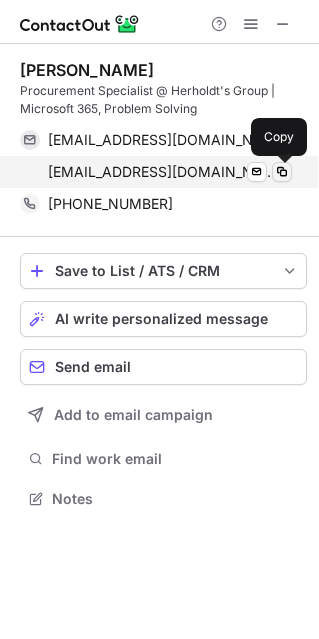 click at bounding box center (282, 172) 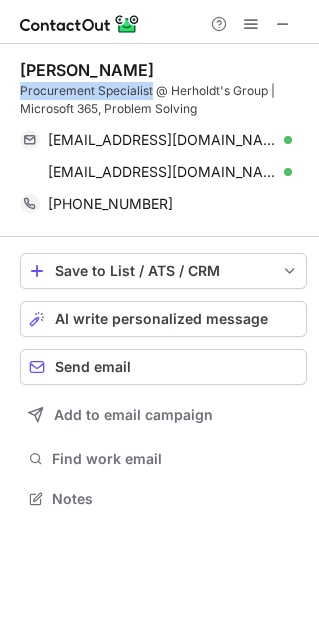 drag, startPoint x: 149, startPoint y: 93, endPoint x: 19, endPoint y: 93, distance: 130 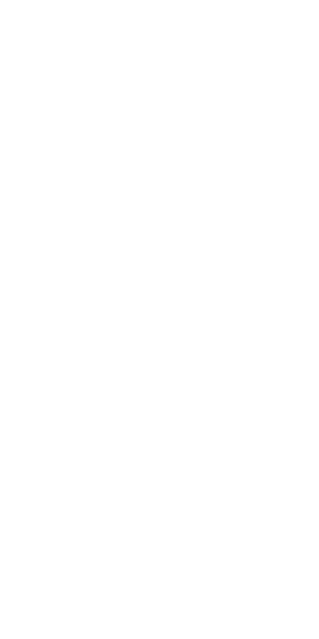 scroll, scrollTop: 0, scrollLeft: 0, axis: both 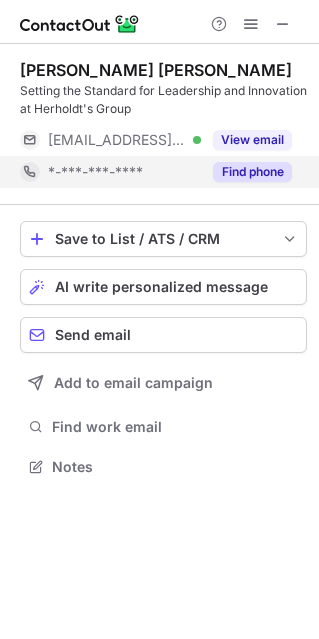 click on "Find phone" at bounding box center (252, 172) 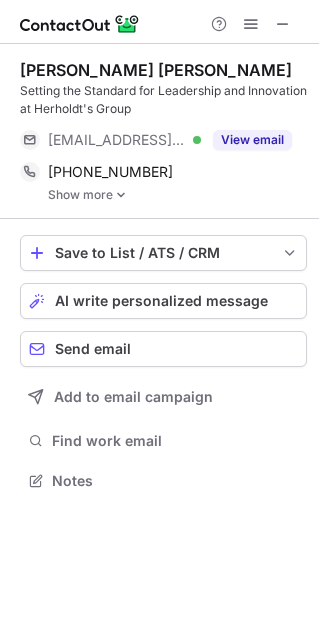 scroll, scrollTop: 9, scrollLeft: 10, axis: both 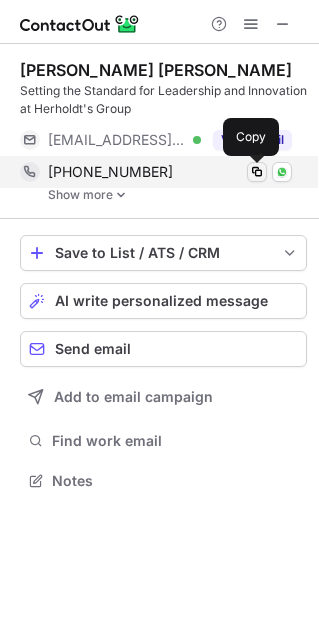 click at bounding box center (257, 172) 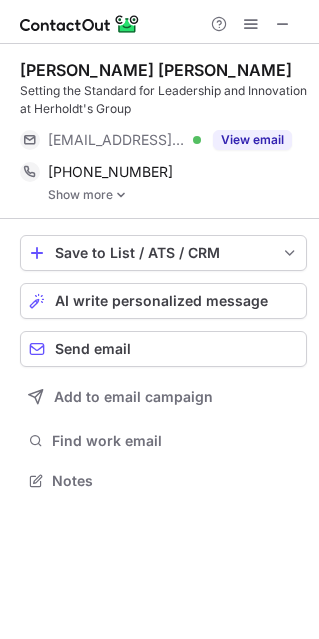 click at bounding box center [121, 195] 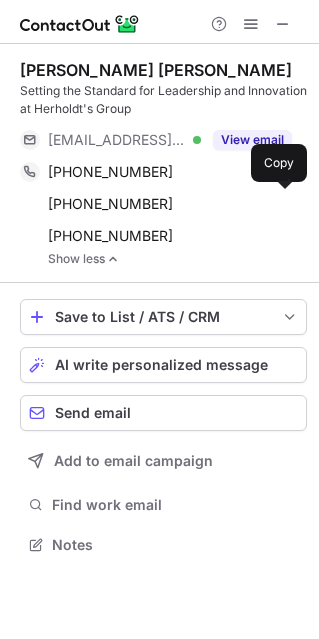scroll, scrollTop: 9, scrollLeft: 10, axis: both 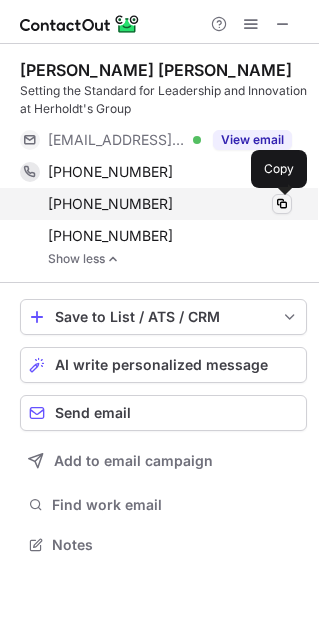 click at bounding box center [282, 204] 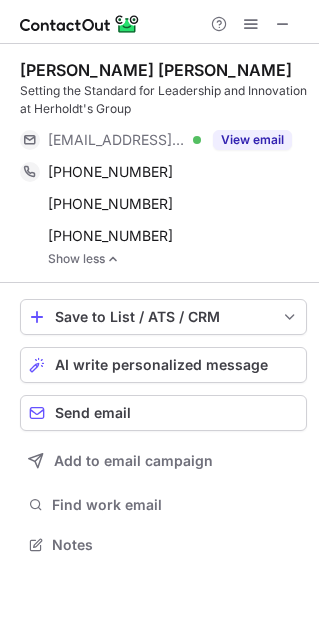 drag, startPoint x: 275, startPoint y: 238, endPoint x: -156, endPoint y: 556, distance: 535.61646 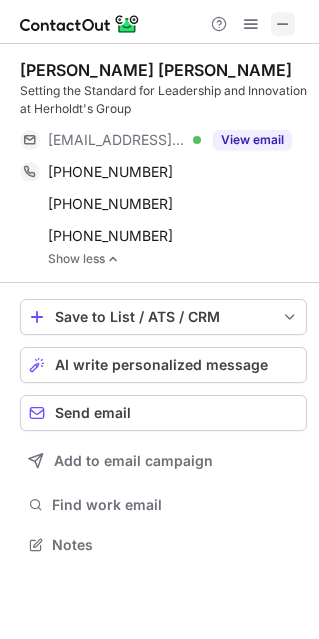 click at bounding box center [283, 24] 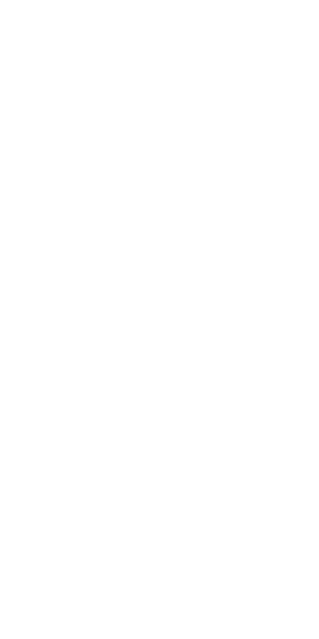 scroll, scrollTop: 0, scrollLeft: 0, axis: both 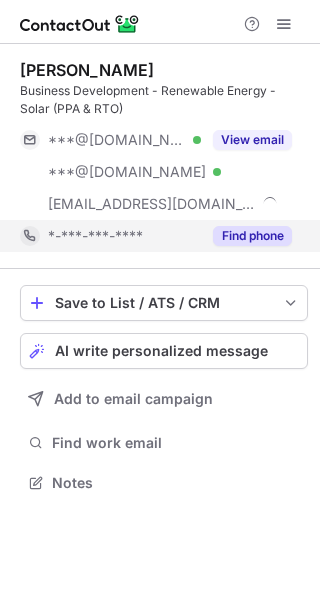 click on "Find phone" at bounding box center (252, 236) 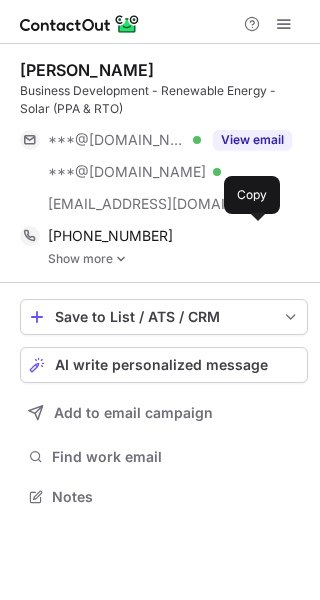 scroll, scrollTop: 9, scrollLeft: 10, axis: both 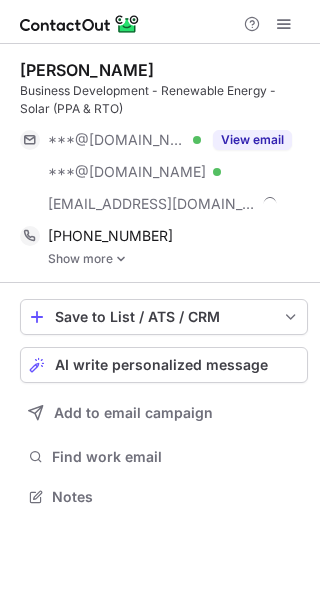 drag, startPoint x: 255, startPoint y: 238, endPoint x: -69, endPoint y: 621, distance: 501.66223 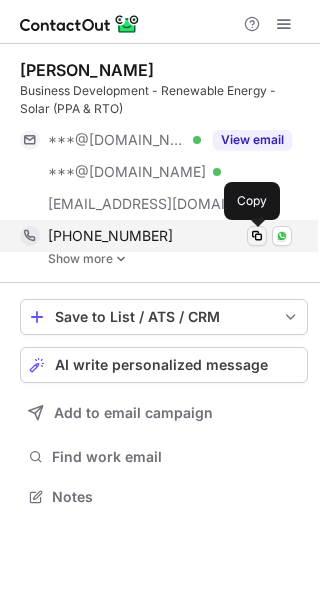 click at bounding box center (257, 236) 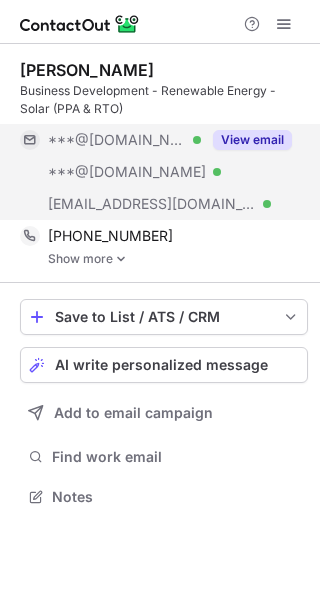 click on "View email" at bounding box center (252, 140) 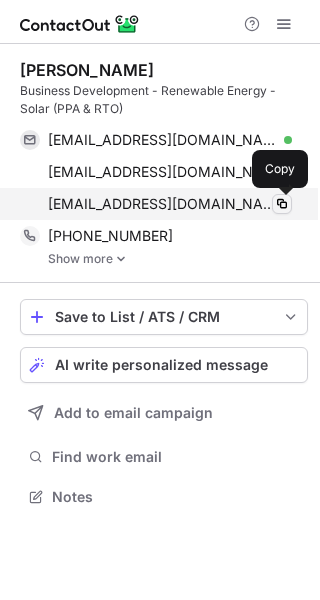 click at bounding box center (282, 204) 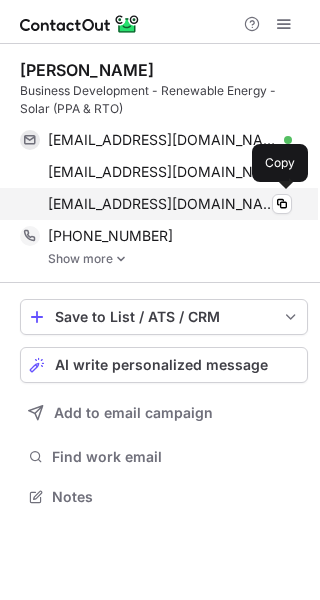 scroll, scrollTop: 0, scrollLeft: 0, axis: both 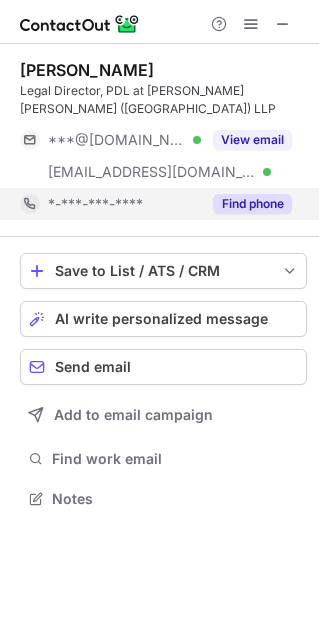 click on "Find phone" at bounding box center [252, 204] 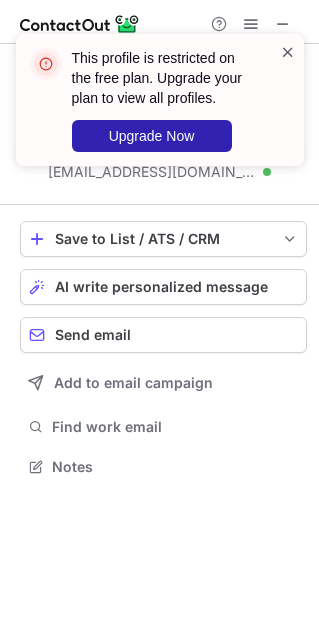 click at bounding box center (288, 52) 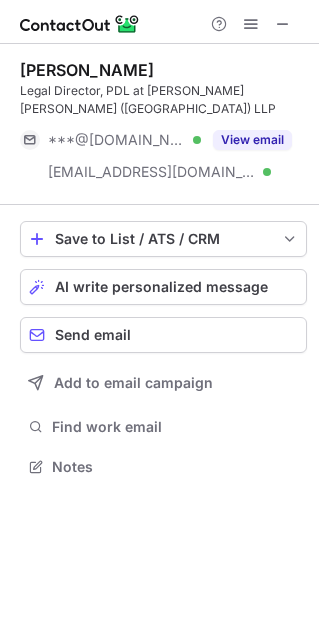 click at bounding box center (283, 24) 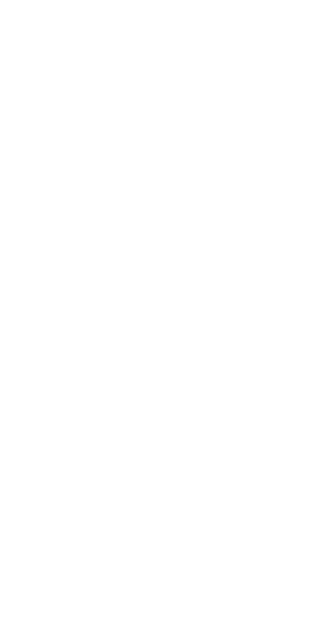 scroll, scrollTop: 0, scrollLeft: 0, axis: both 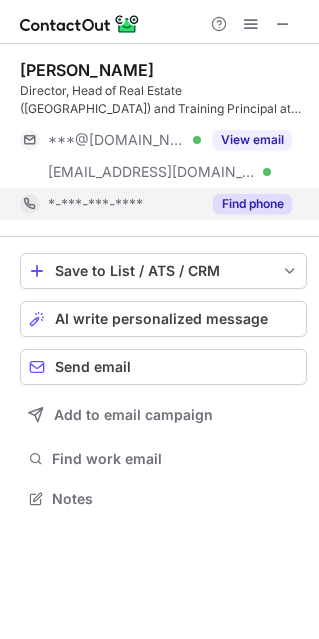click on "Find phone" at bounding box center (252, 204) 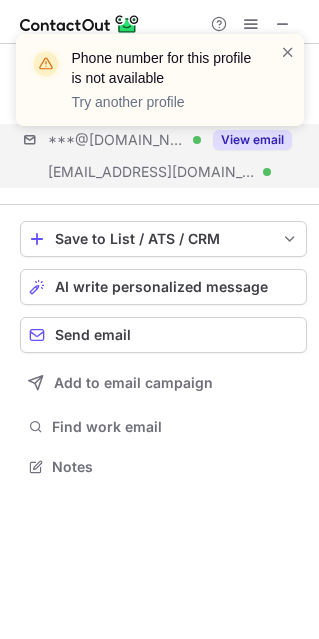 scroll, scrollTop: 452, scrollLeft: 319, axis: both 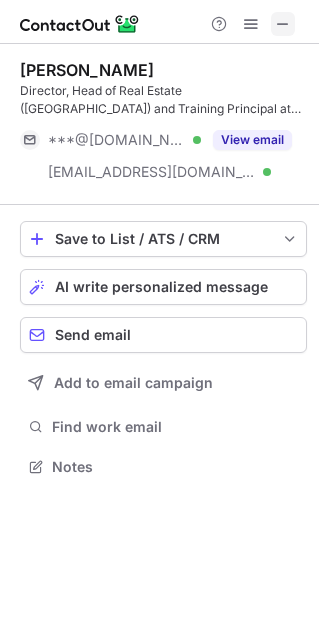 click at bounding box center (283, 24) 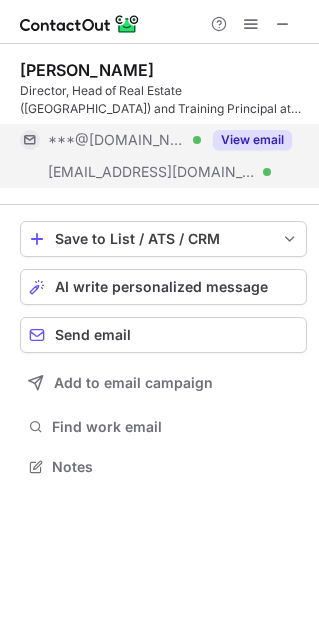 click on "View email" at bounding box center (252, 140) 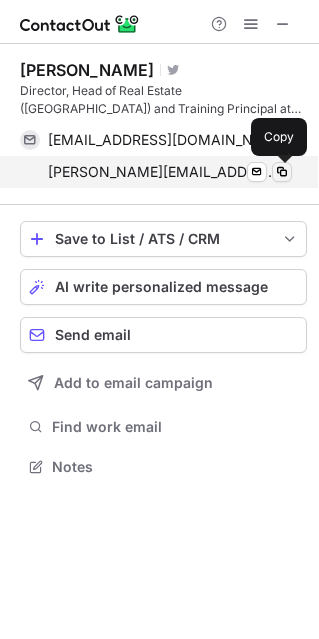 click at bounding box center (282, 172) 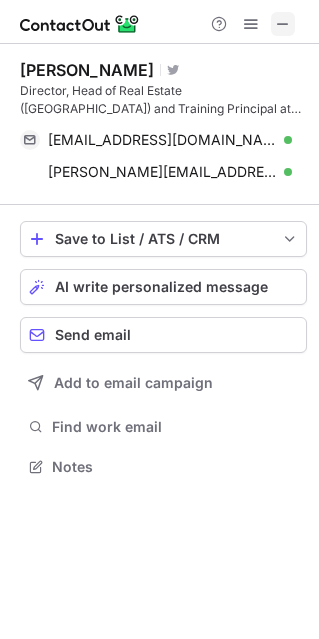 click at bounding box center (283, 24) 